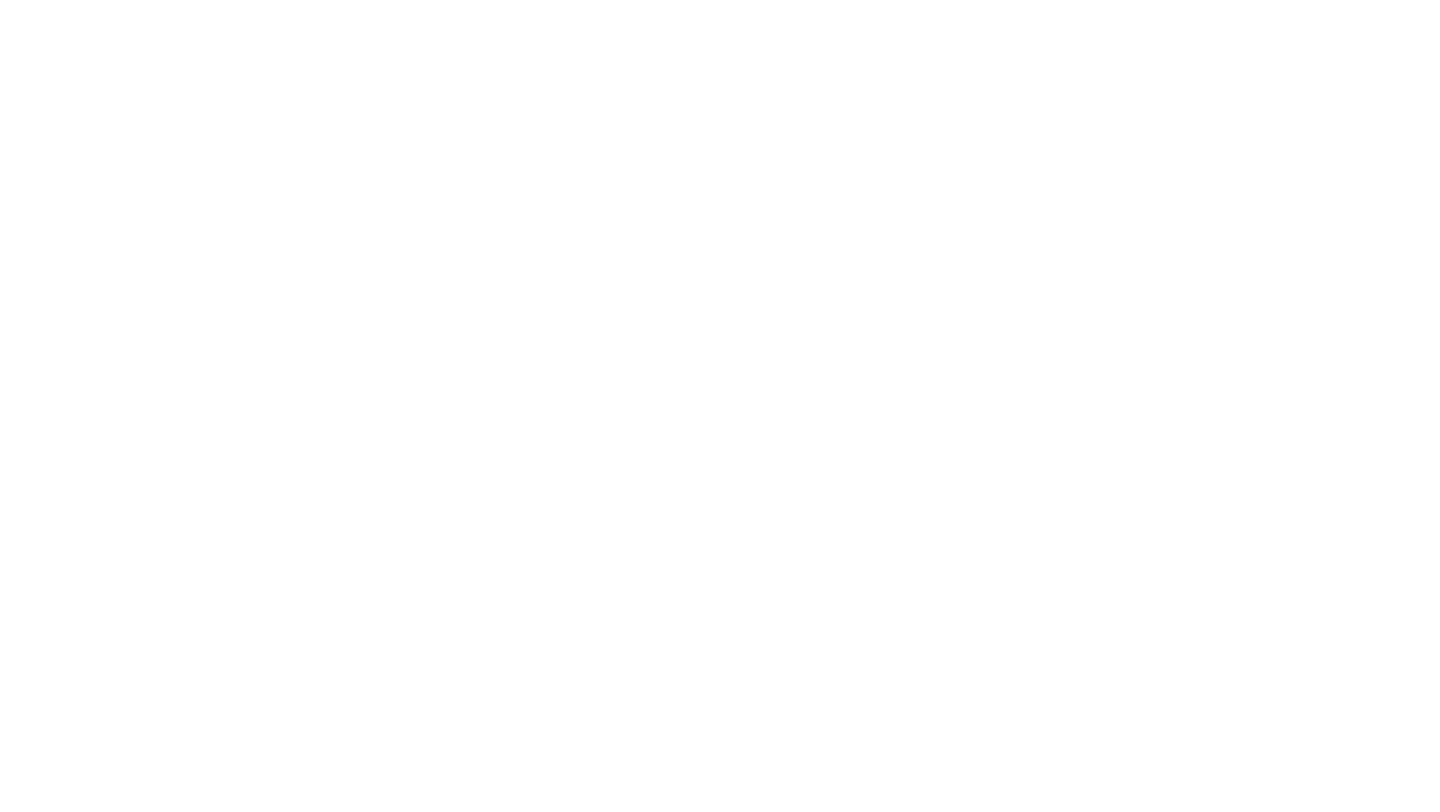 scroll, scrollTop: 0, scrollLeft: 0, axis: both 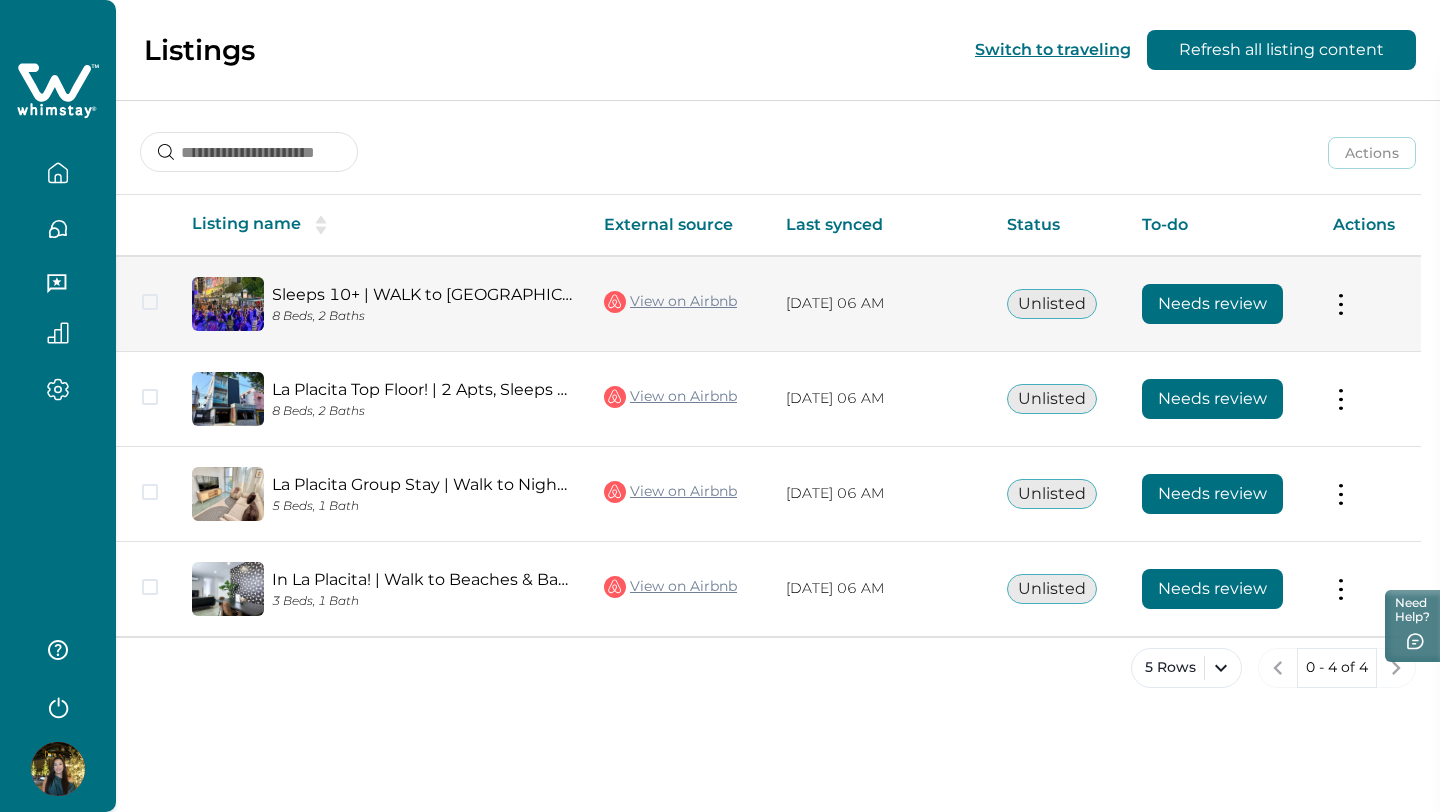 click on "Needs review" at bounding box center [1212, 304] 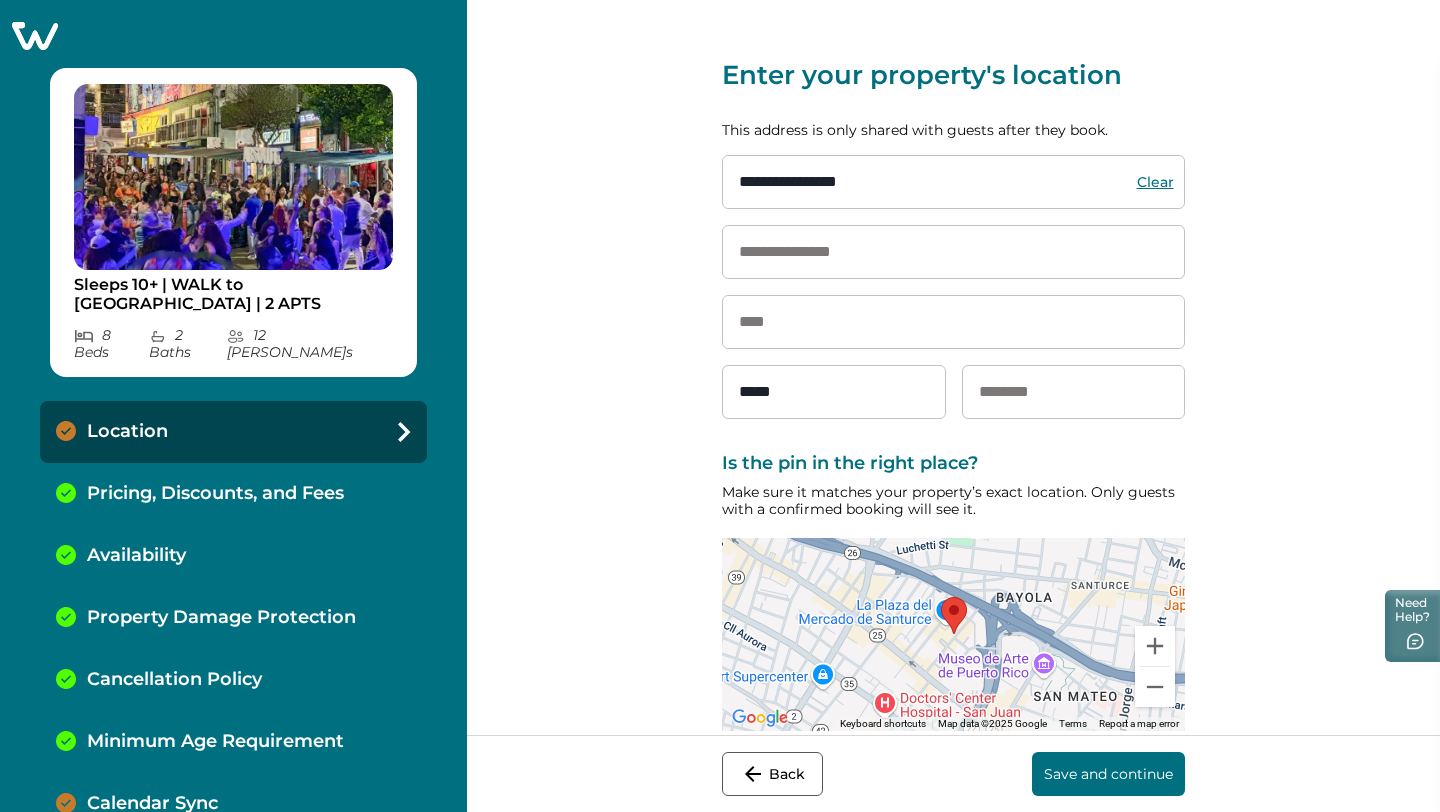 click at bounding box center (953, 252) 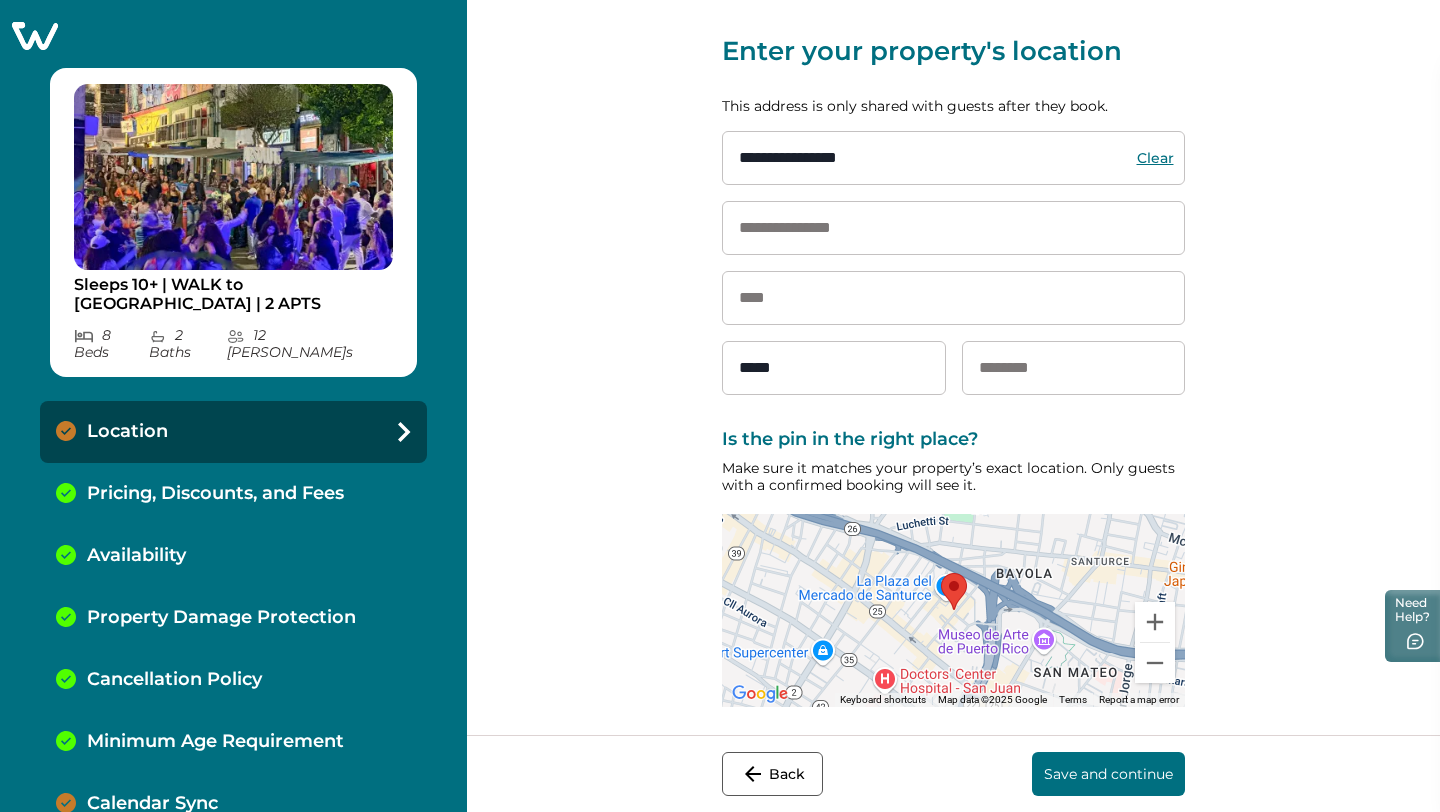 click at bounding box center [953, 228] 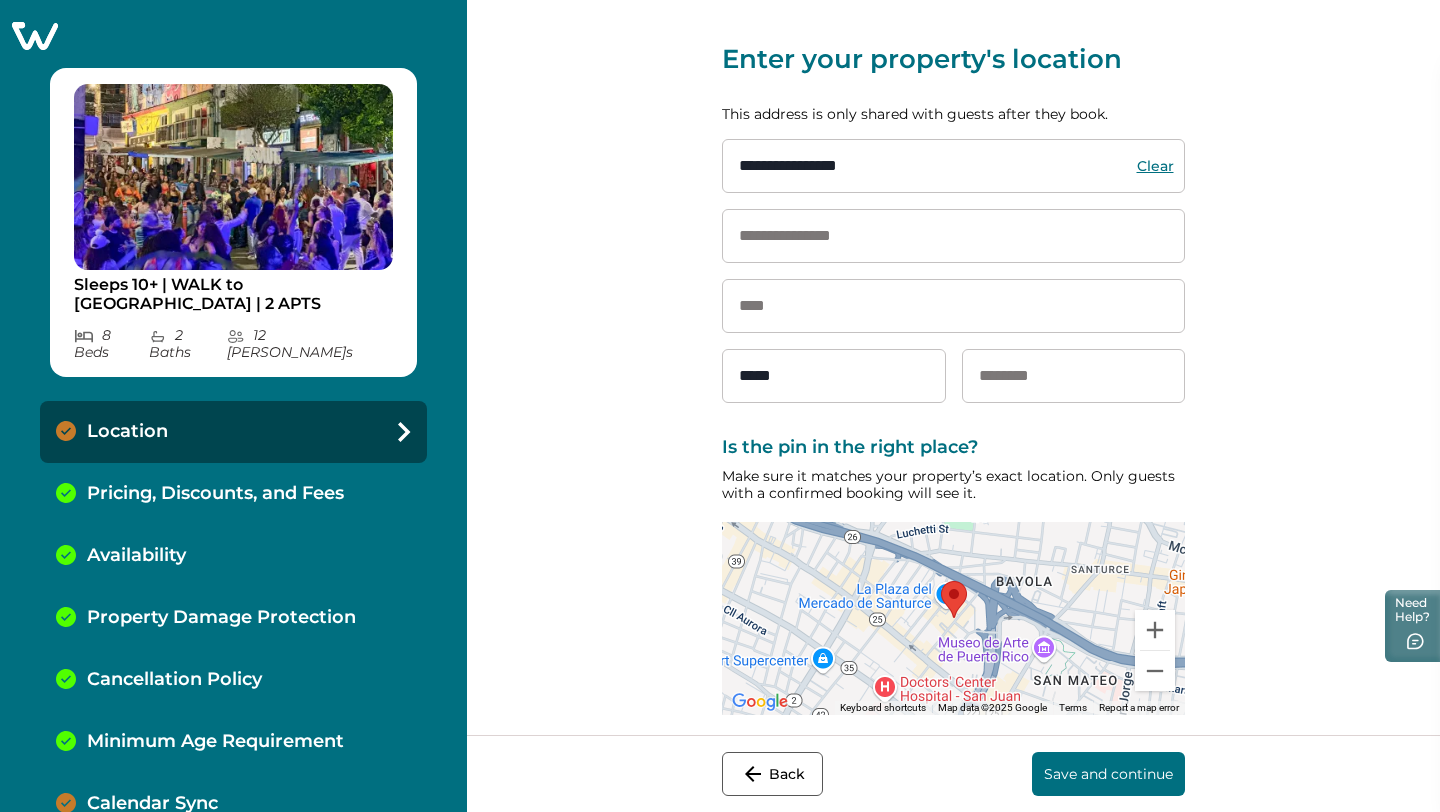 scroll, scrollTop: 24, scrollLeft: 0, axis: vertical 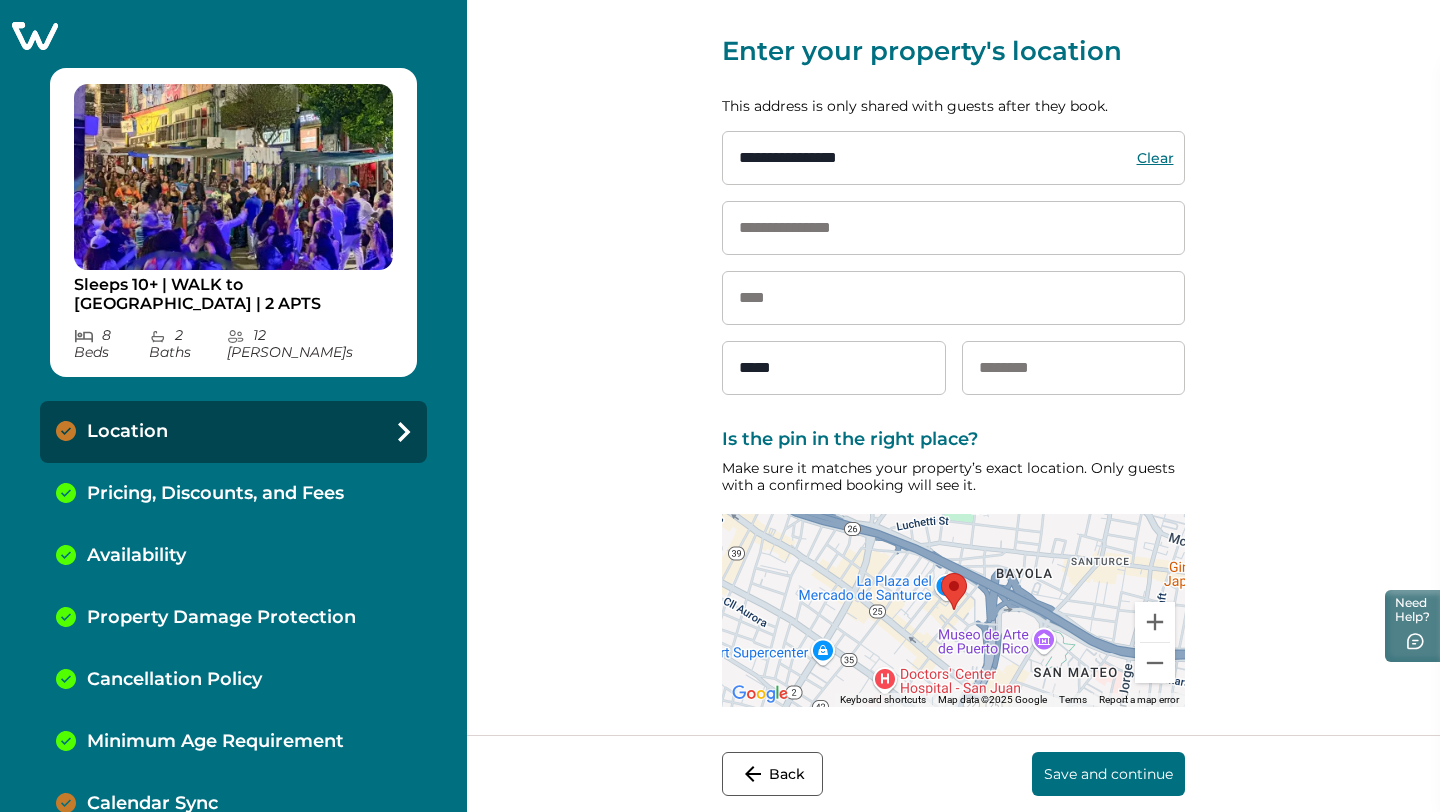 click at bounding box center [953, 298] 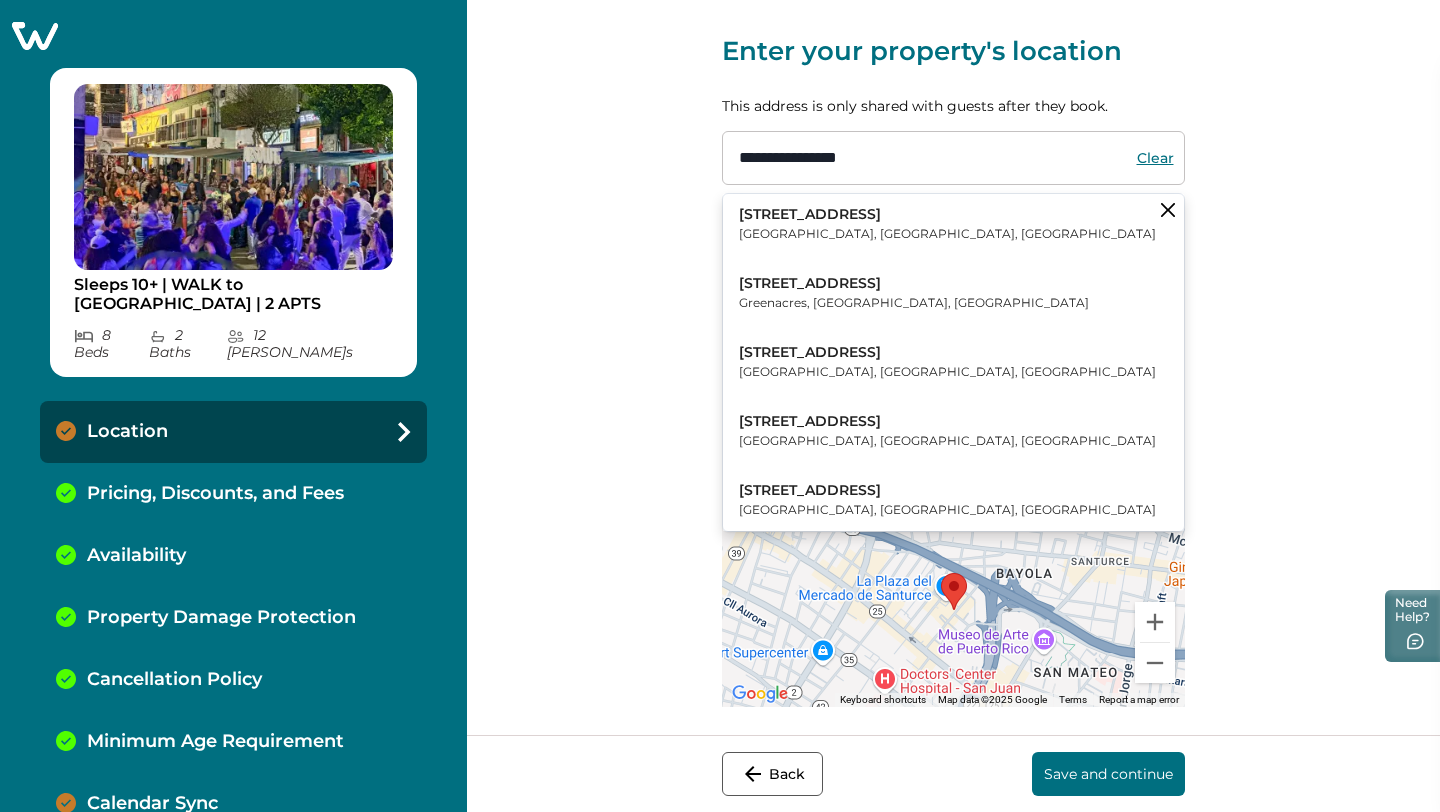 drag, startPoint x: 899, startPoint y: 170, endPoint x: 752, endPoint y: 131, distance: 152.0855 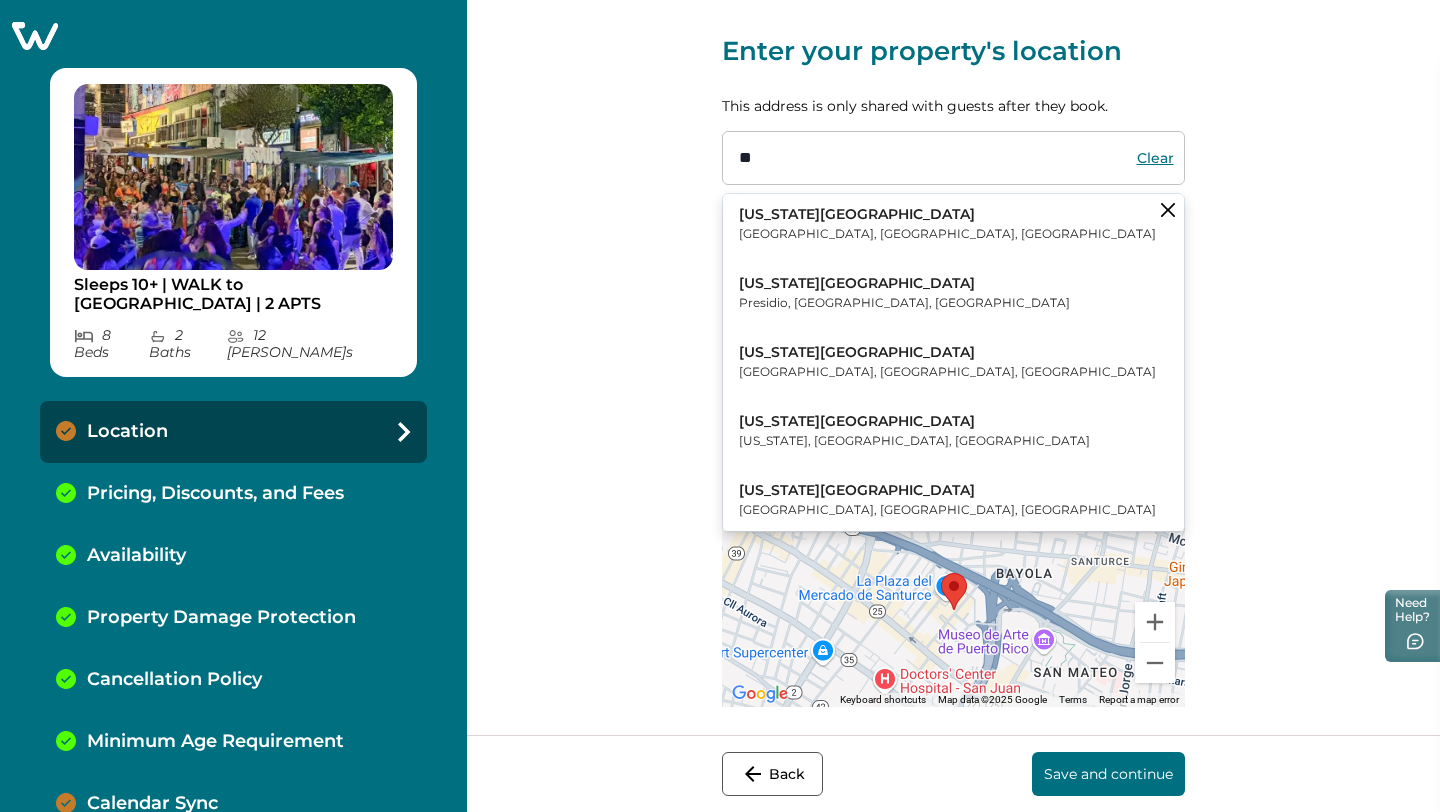 type on "*" 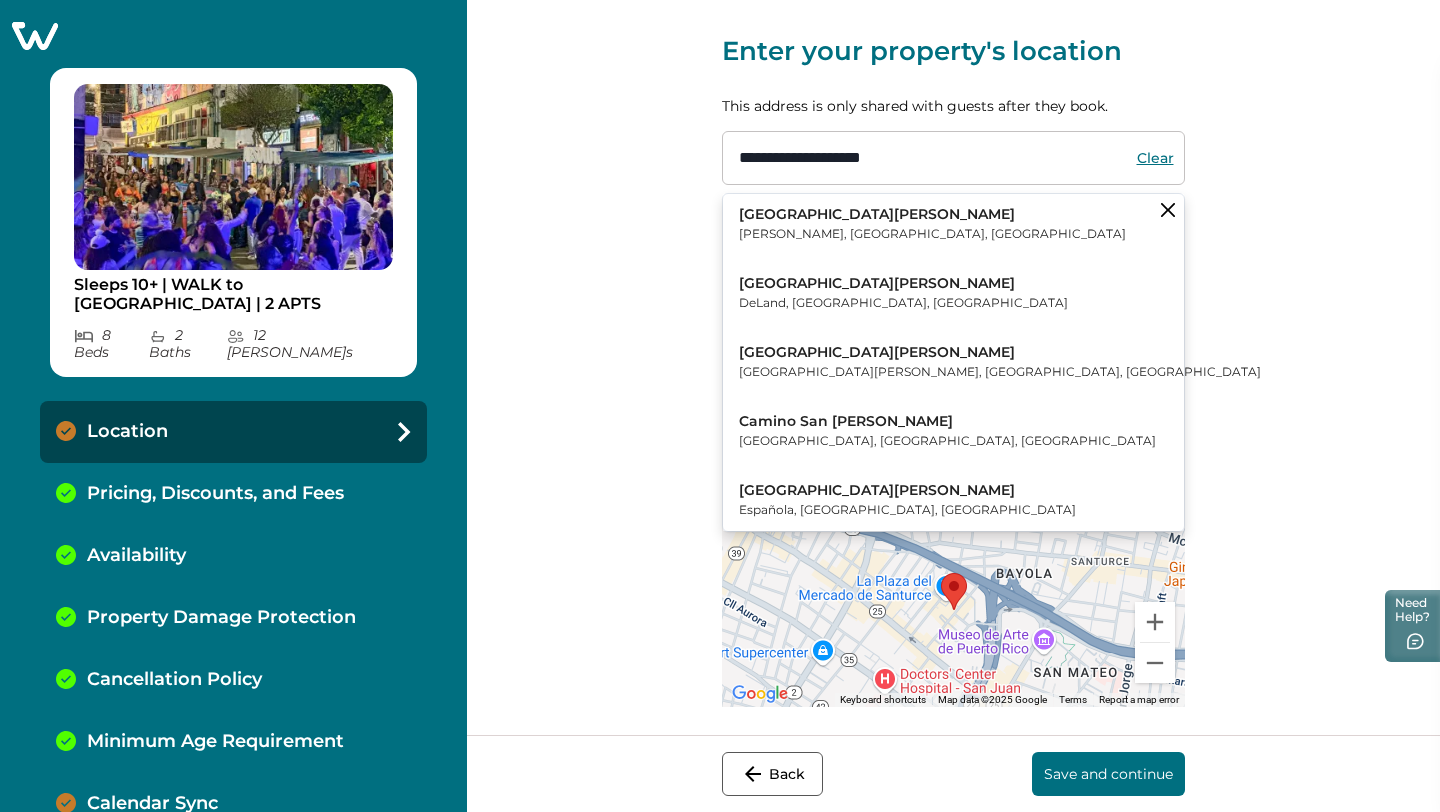 type on "**********" 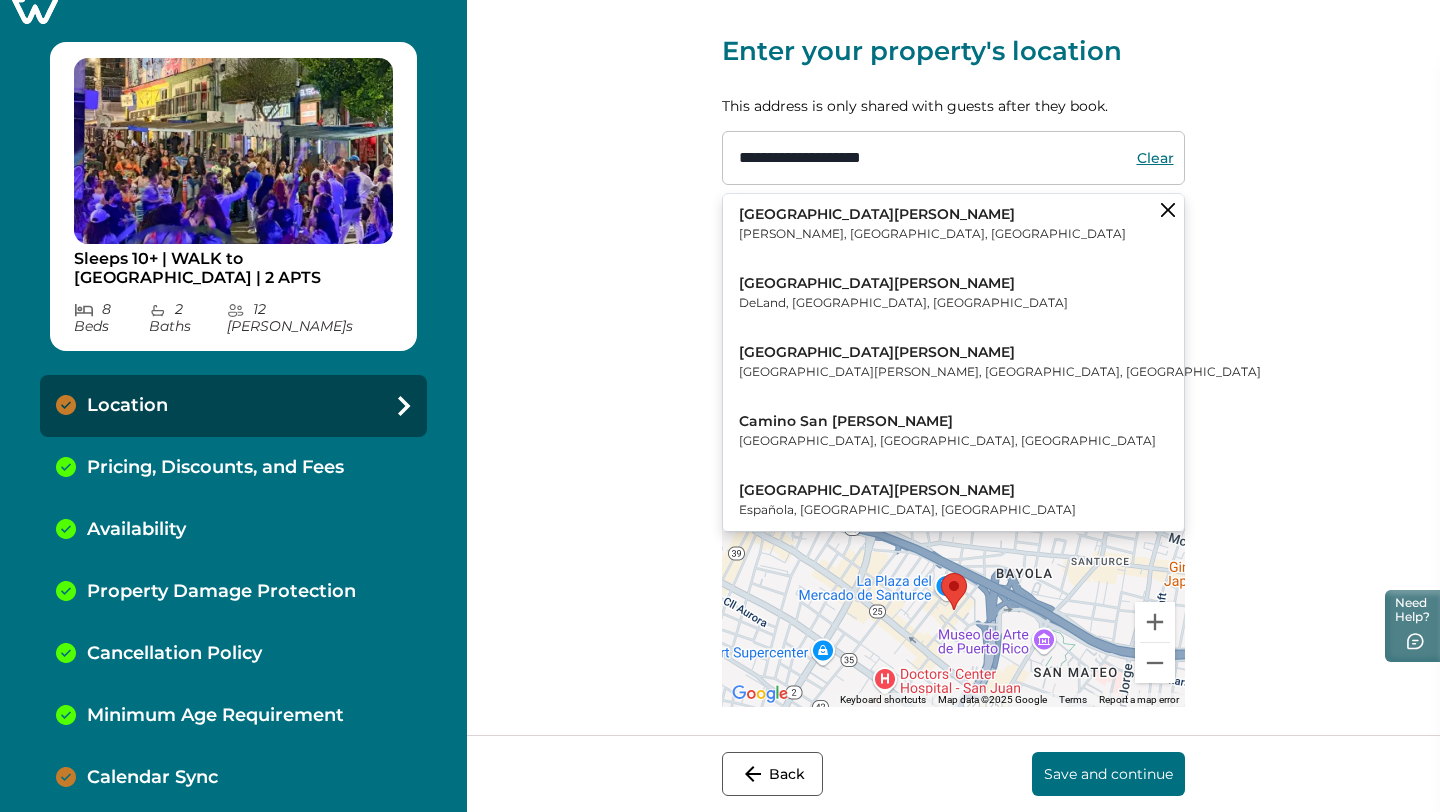 click on "Calendar Sync" at bounding box center [233, 778] 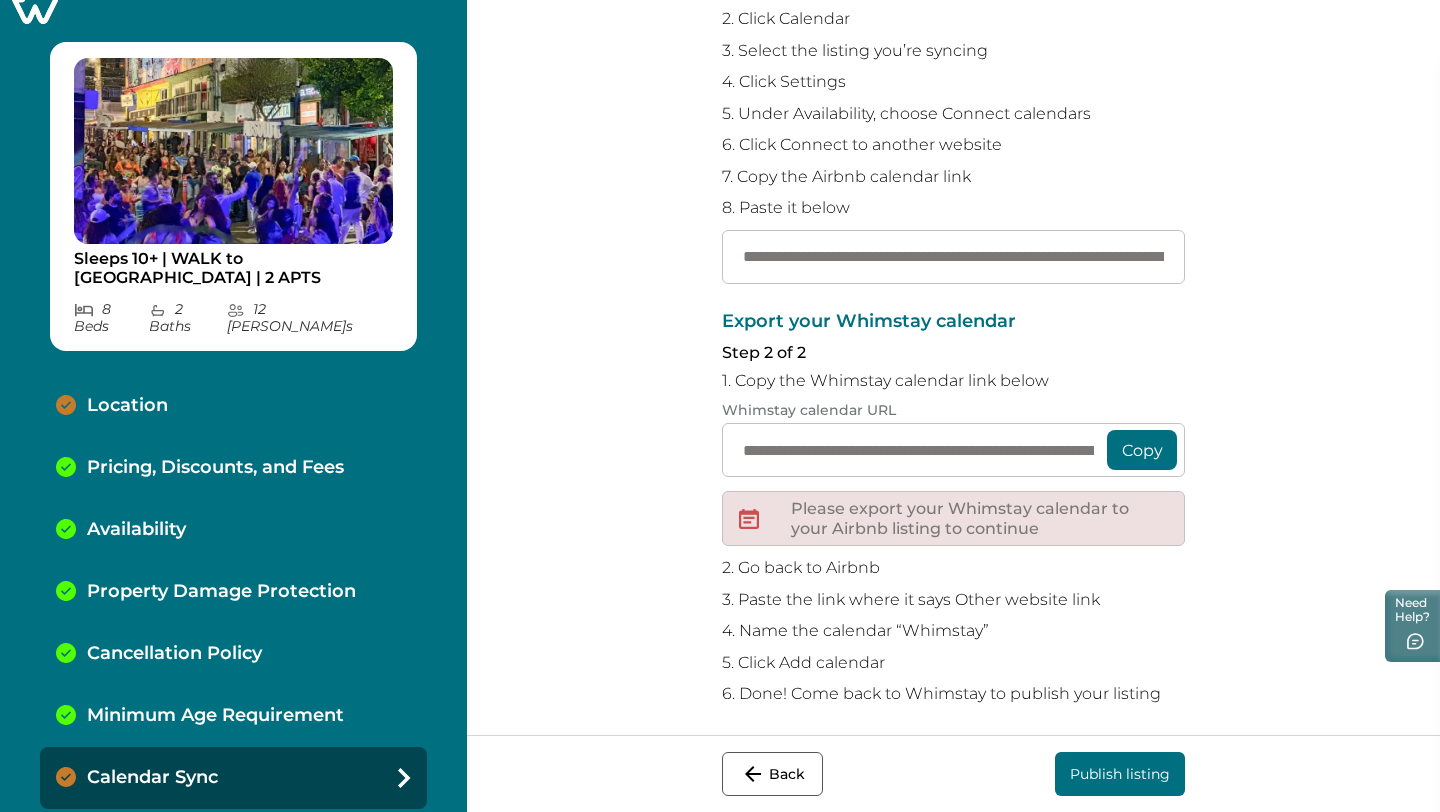scroll, scrollTop: 306, scrollLeft: 0, axis: vertical 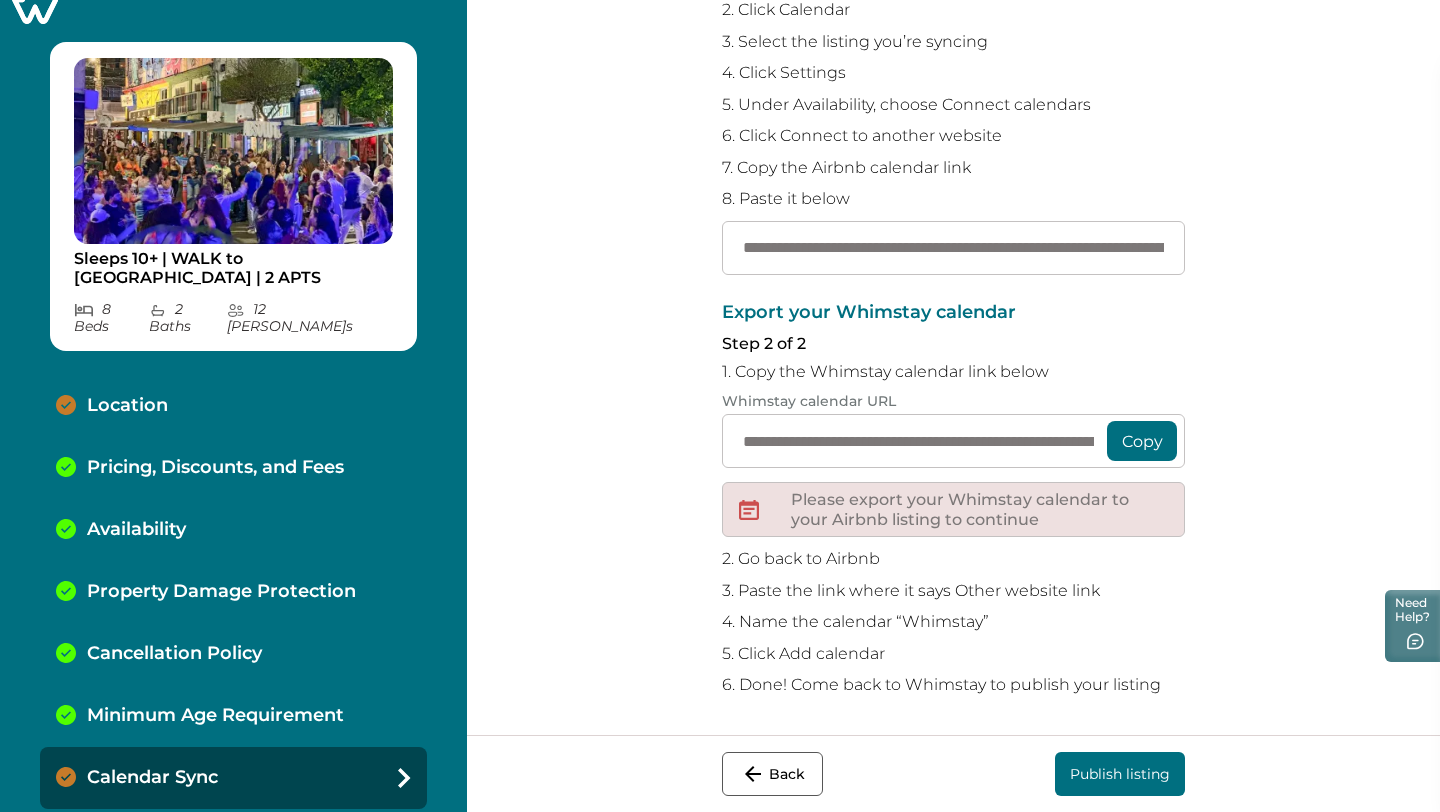 drag, startPoint x: 1176, startPoint y: 398, endPoint x: 1162, endPoint y: 413, distance: 20.518284 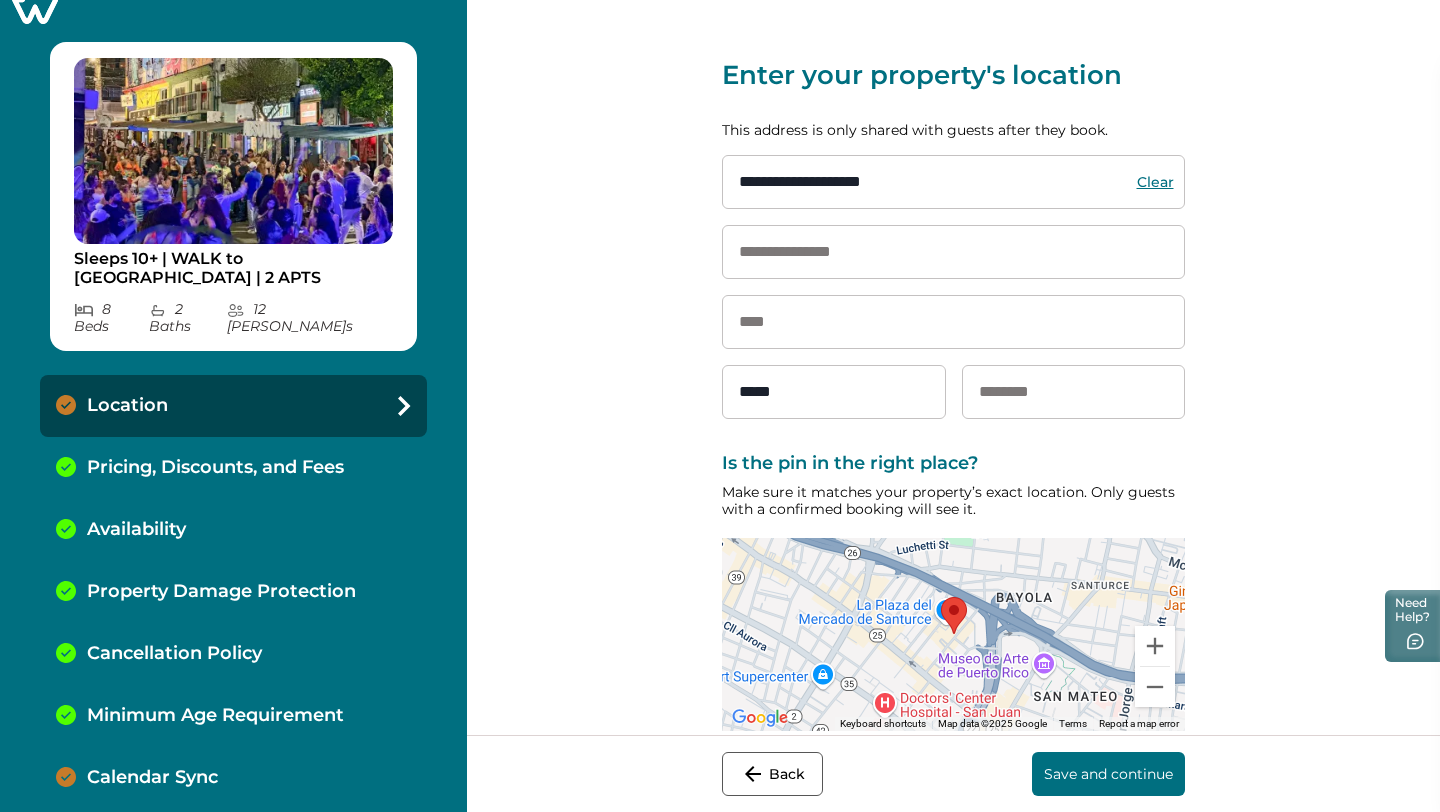 click on "**********" at bounding box center [953, 182] 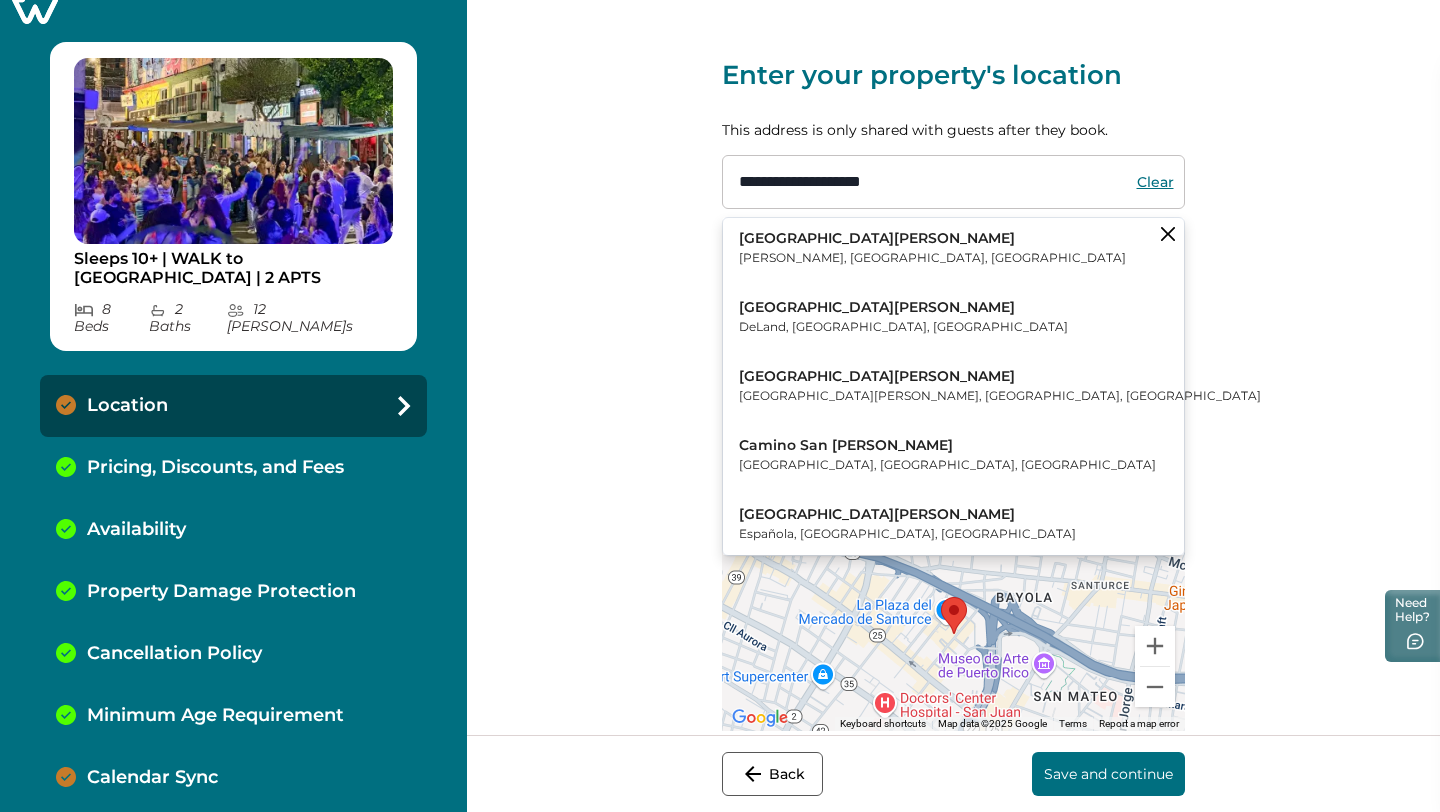 click on "Clear" at bounding box center [1155, 182] 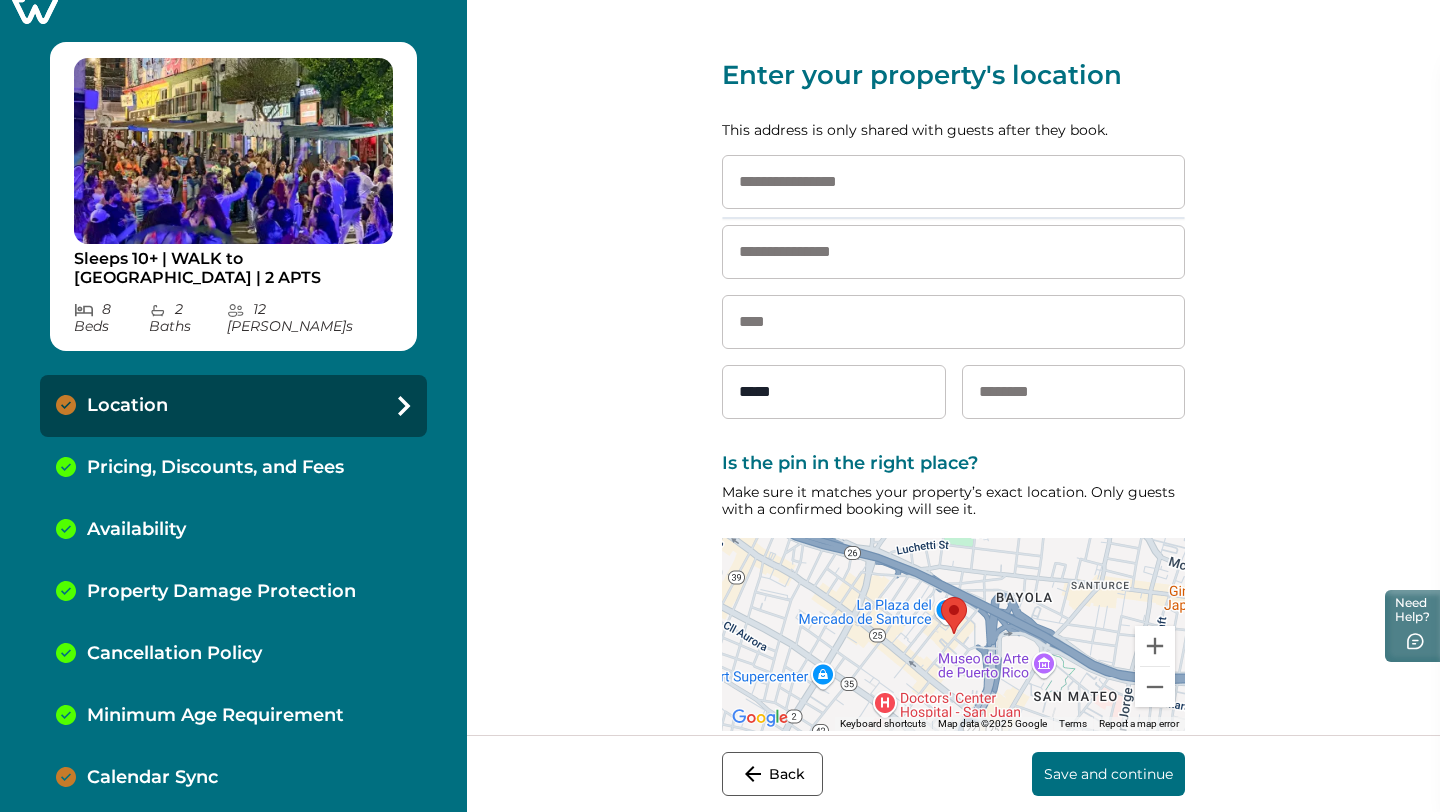 click at bounding box center [953, 182] 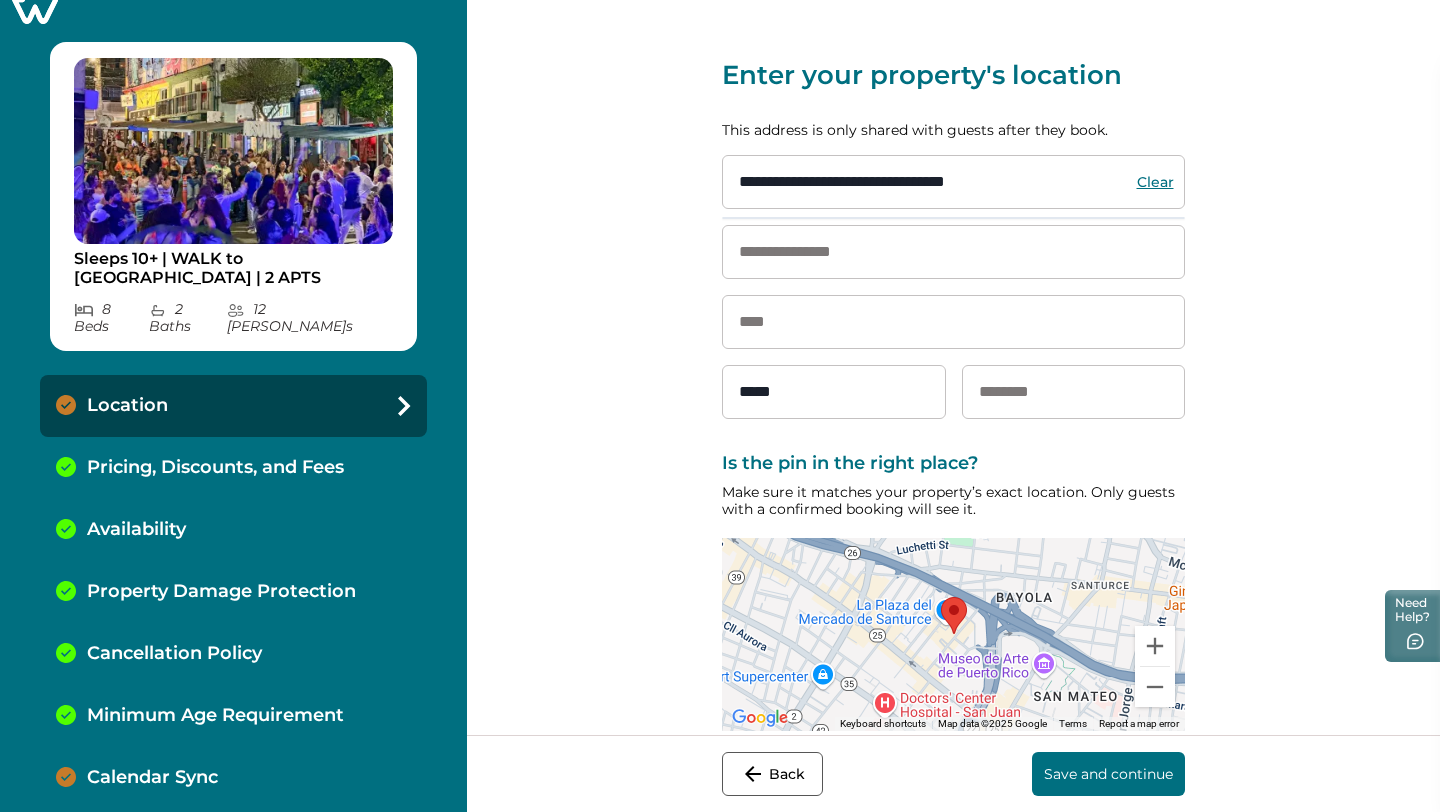 type on "**********" 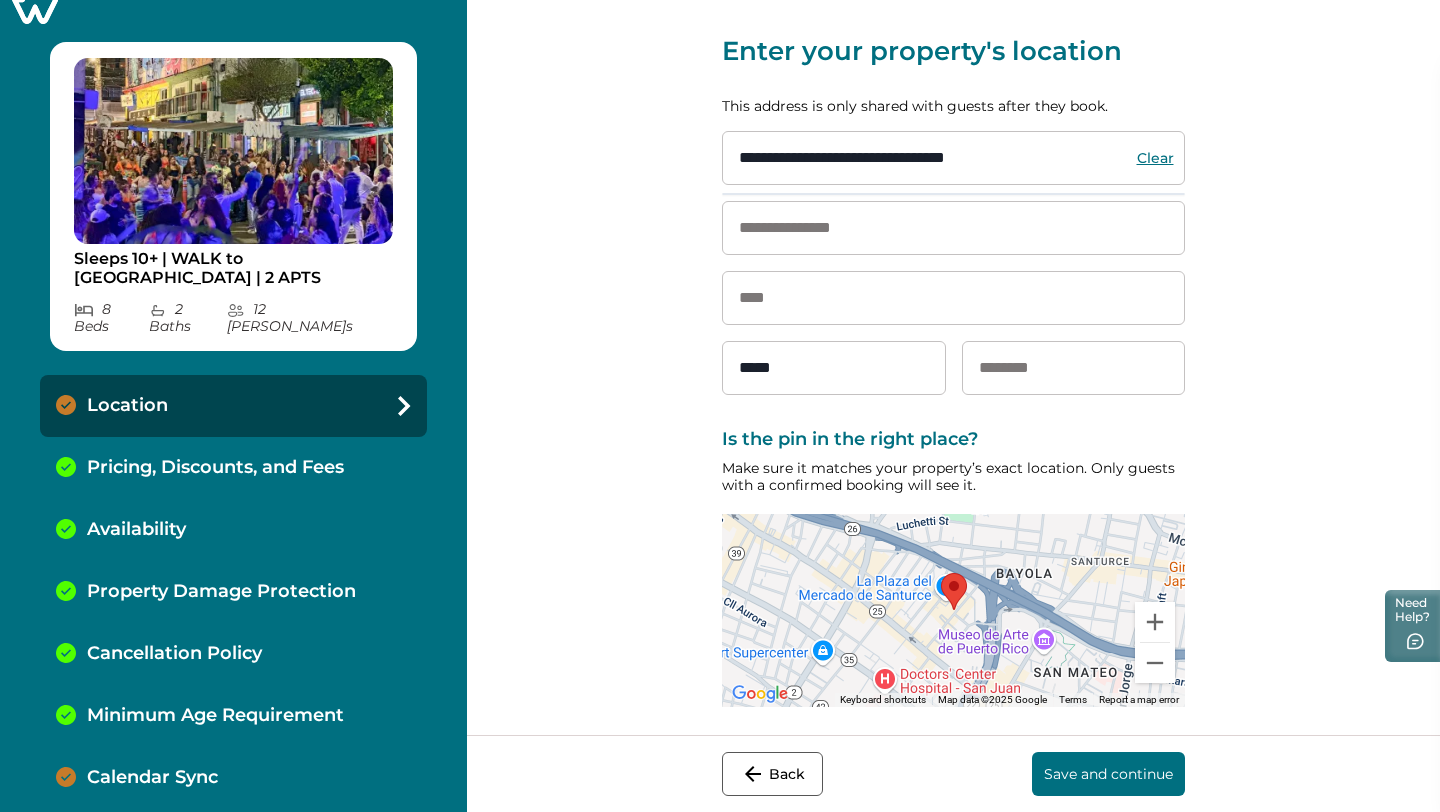 click on "Save and continue" at bounding box center (1108, 774) 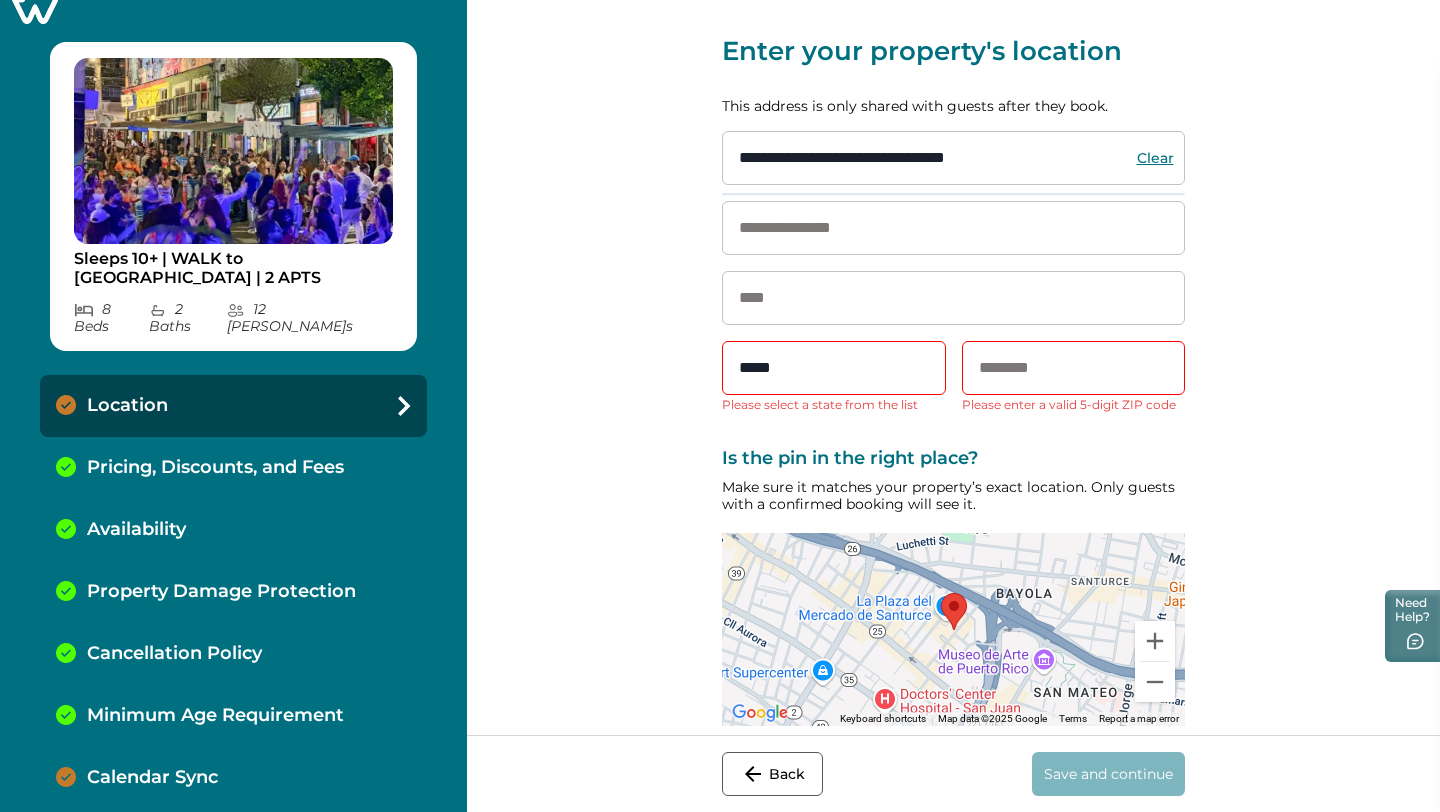 click on "Please enter a valid 5-digit ZIP code" at bounding box center [1074, 405] 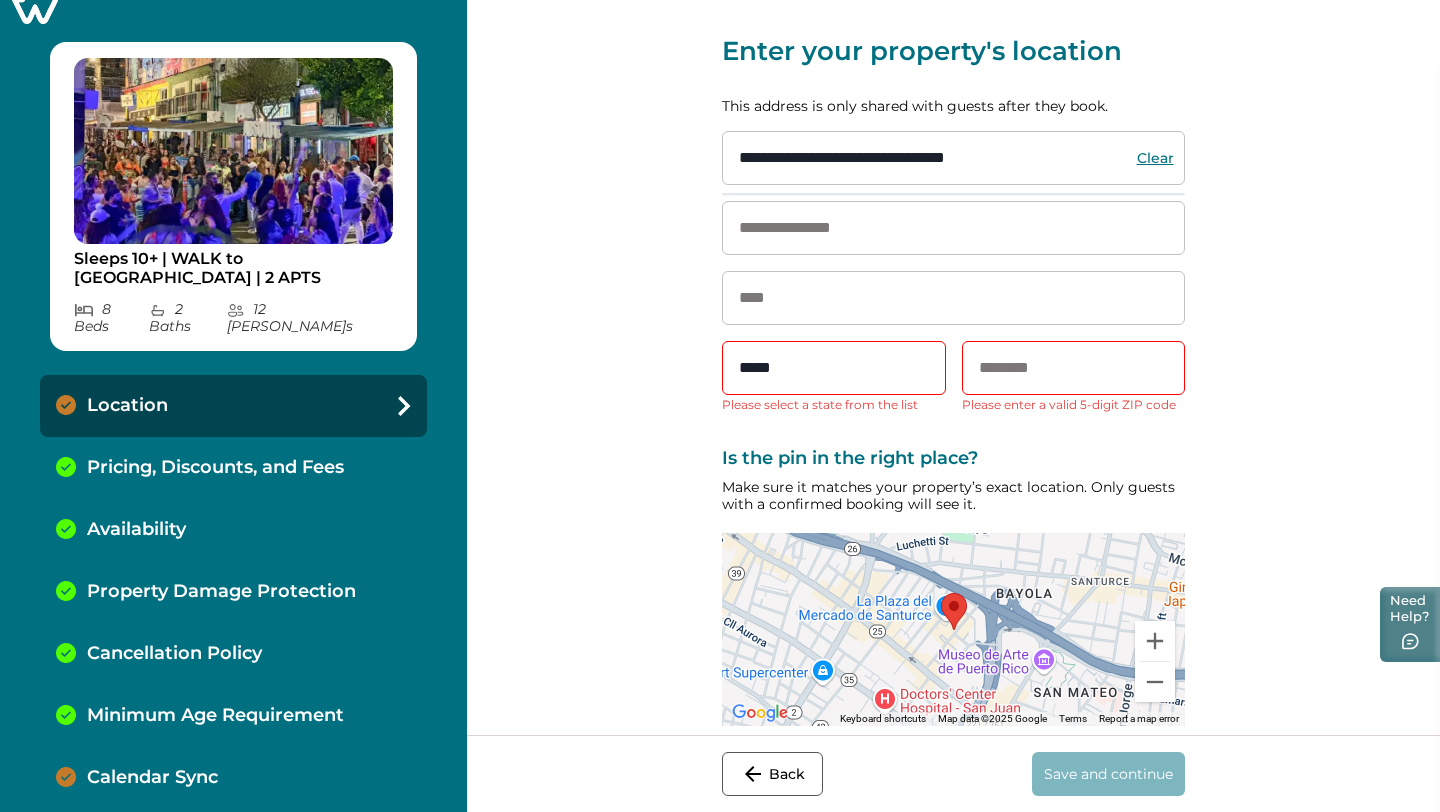 click on "Need Help?" at bounding box center (1410, 624) 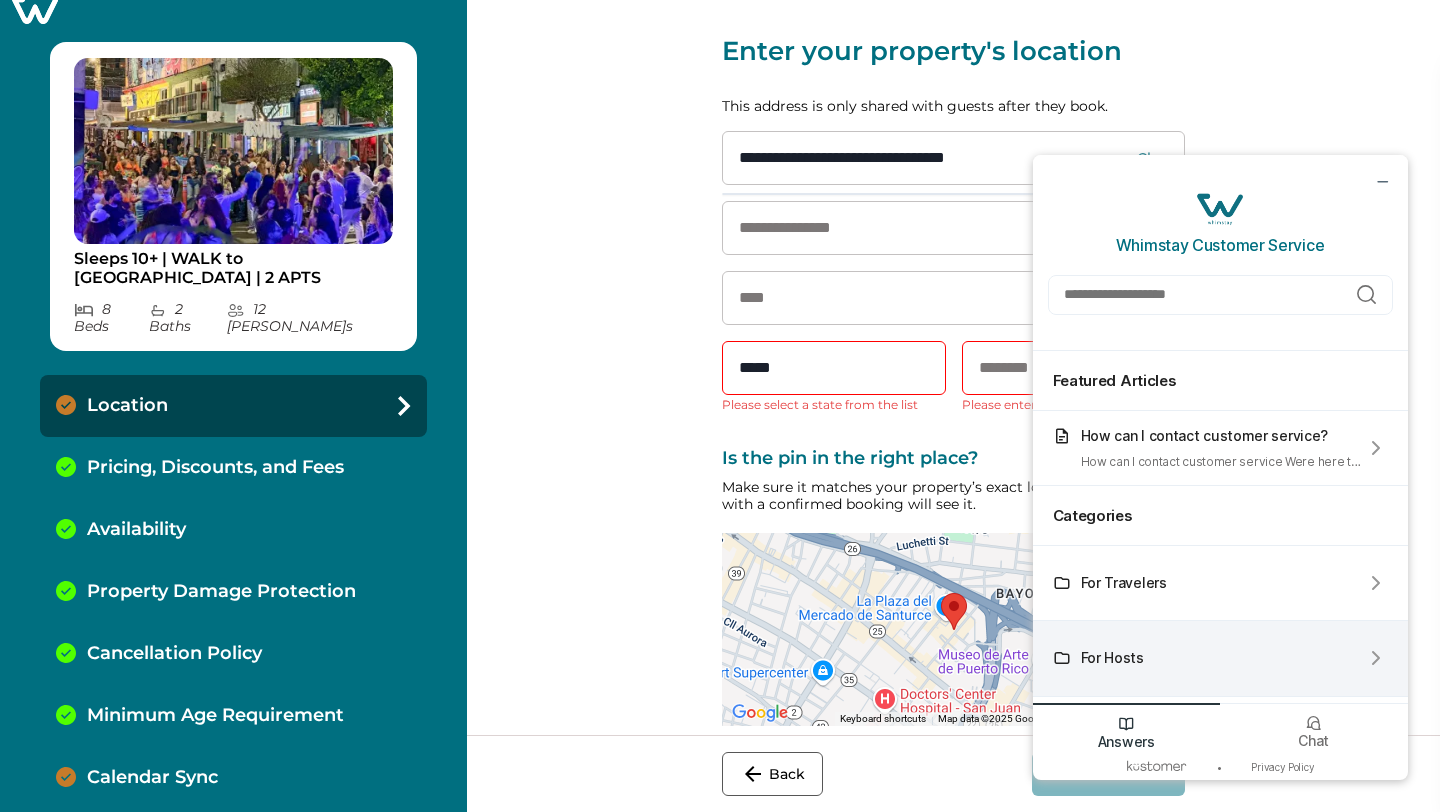 click on "For Hosts" at bounding box center (1220, 658) 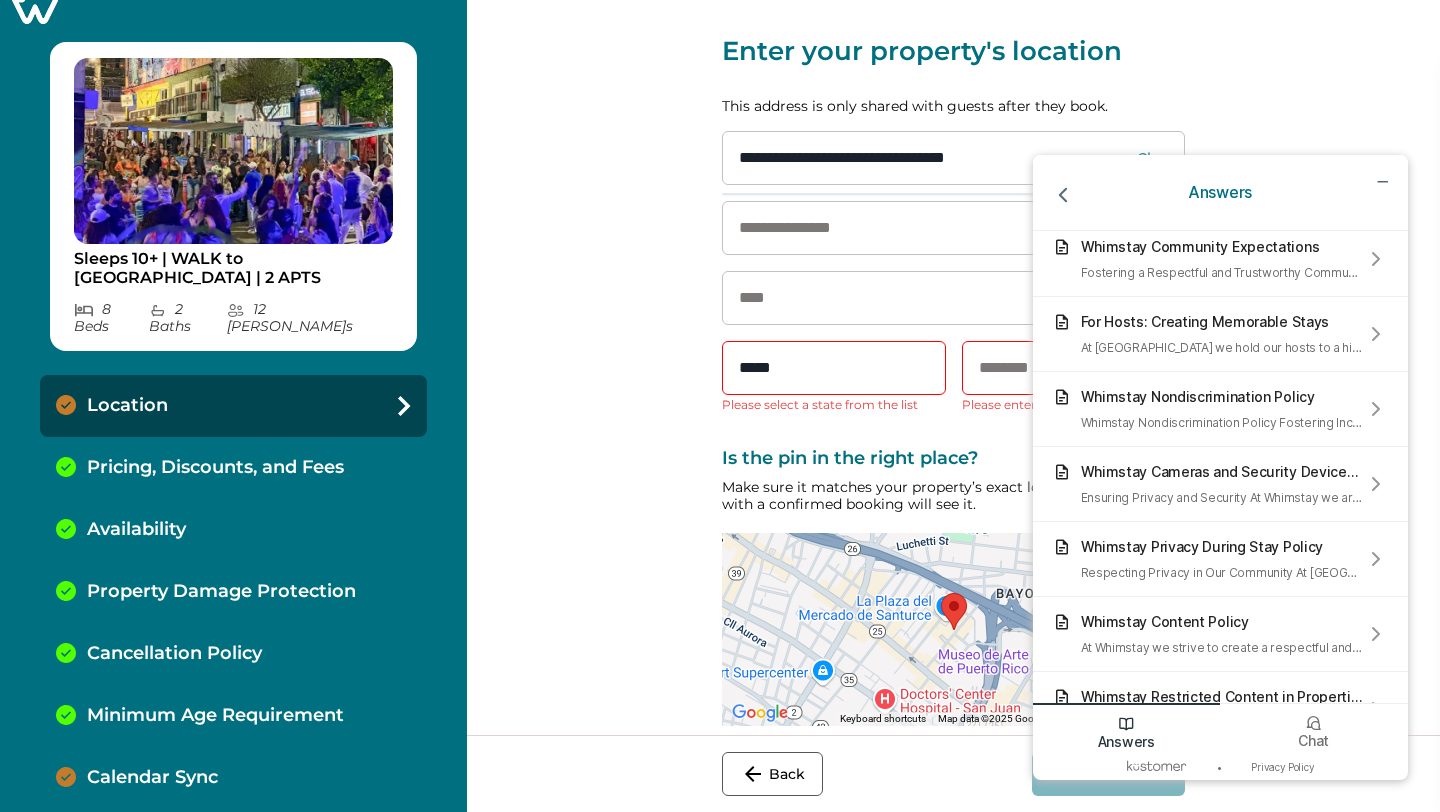 scroll, scrollTop: 318, scrollLeft: 0, axis: vertical 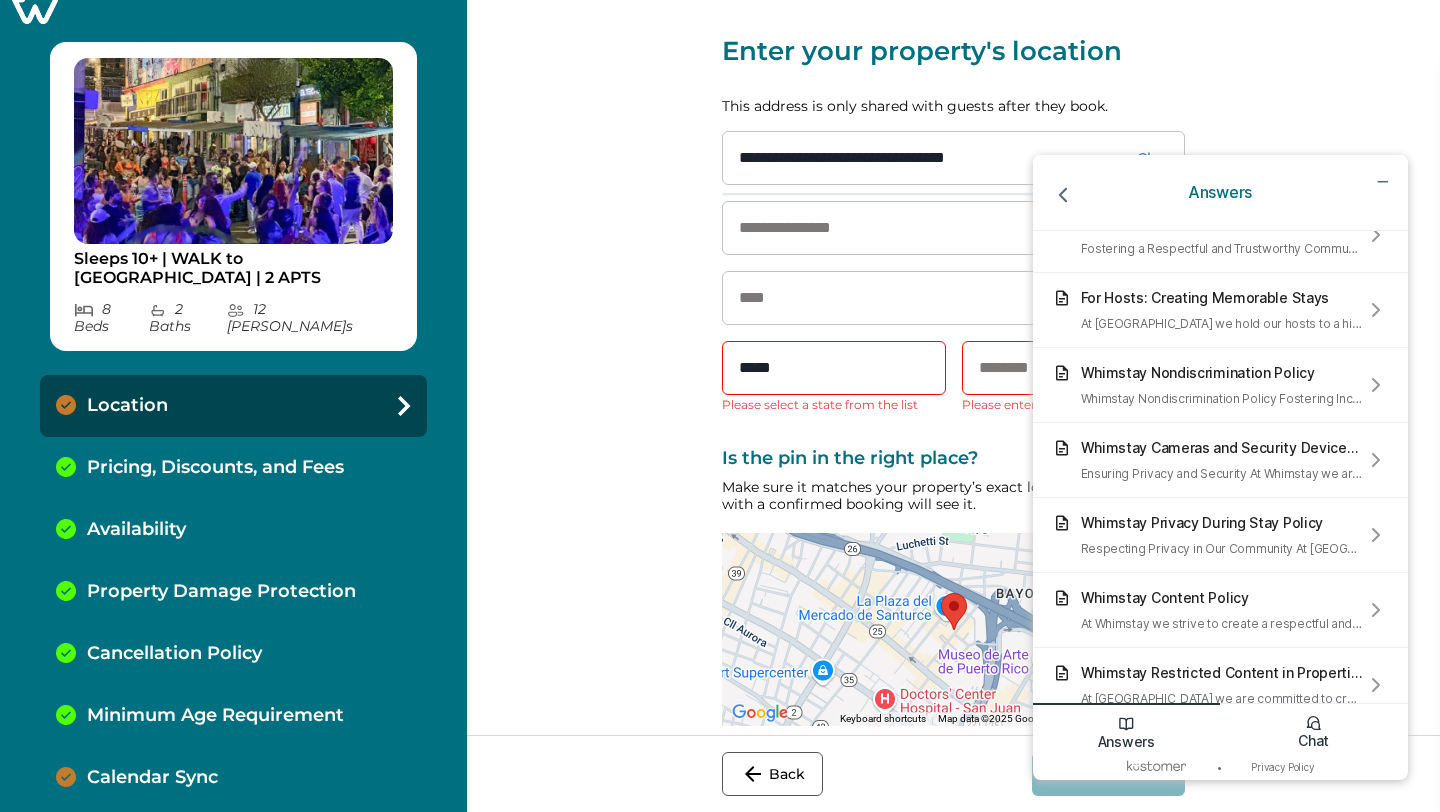 click 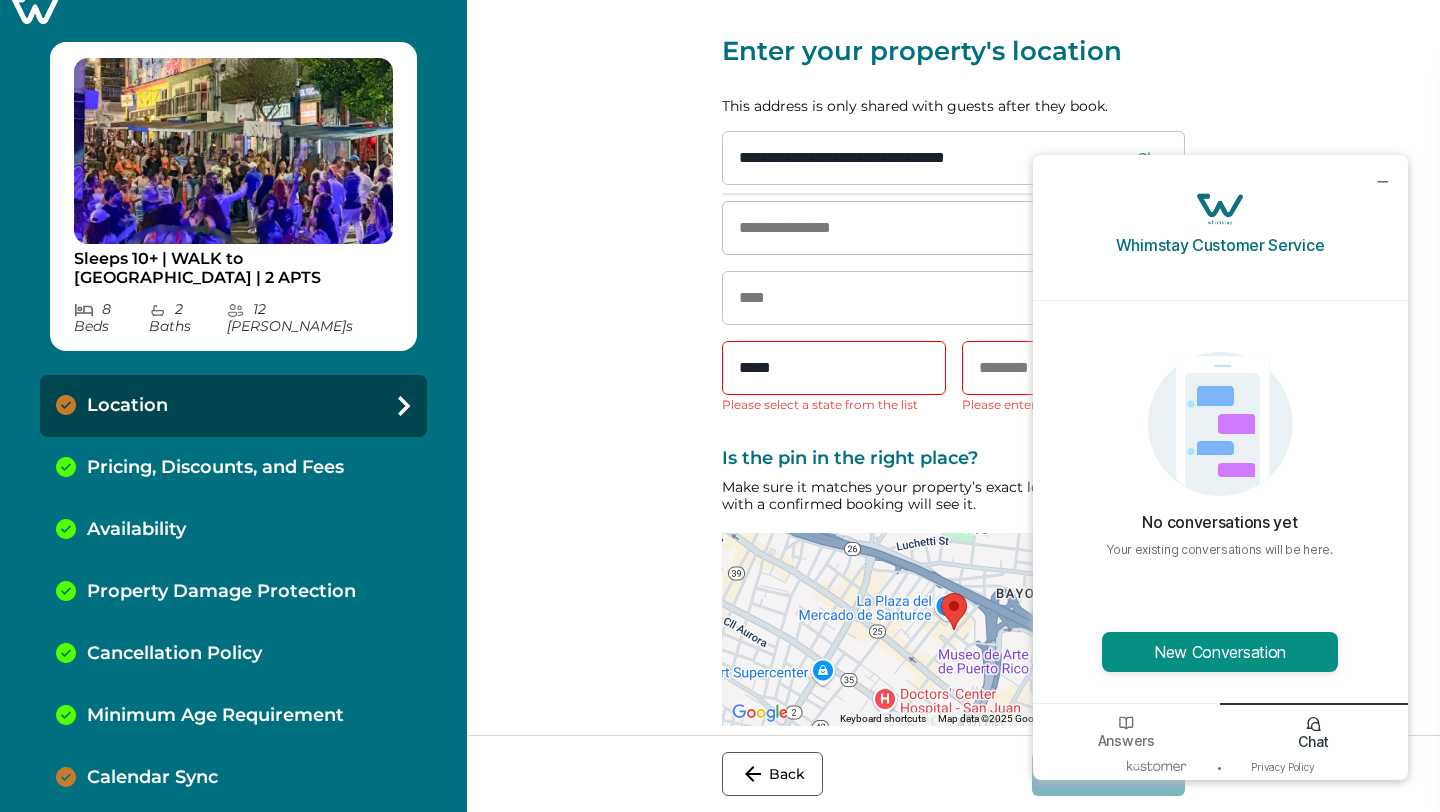 click on "New Conversation" at bounding box center [1220, 652] 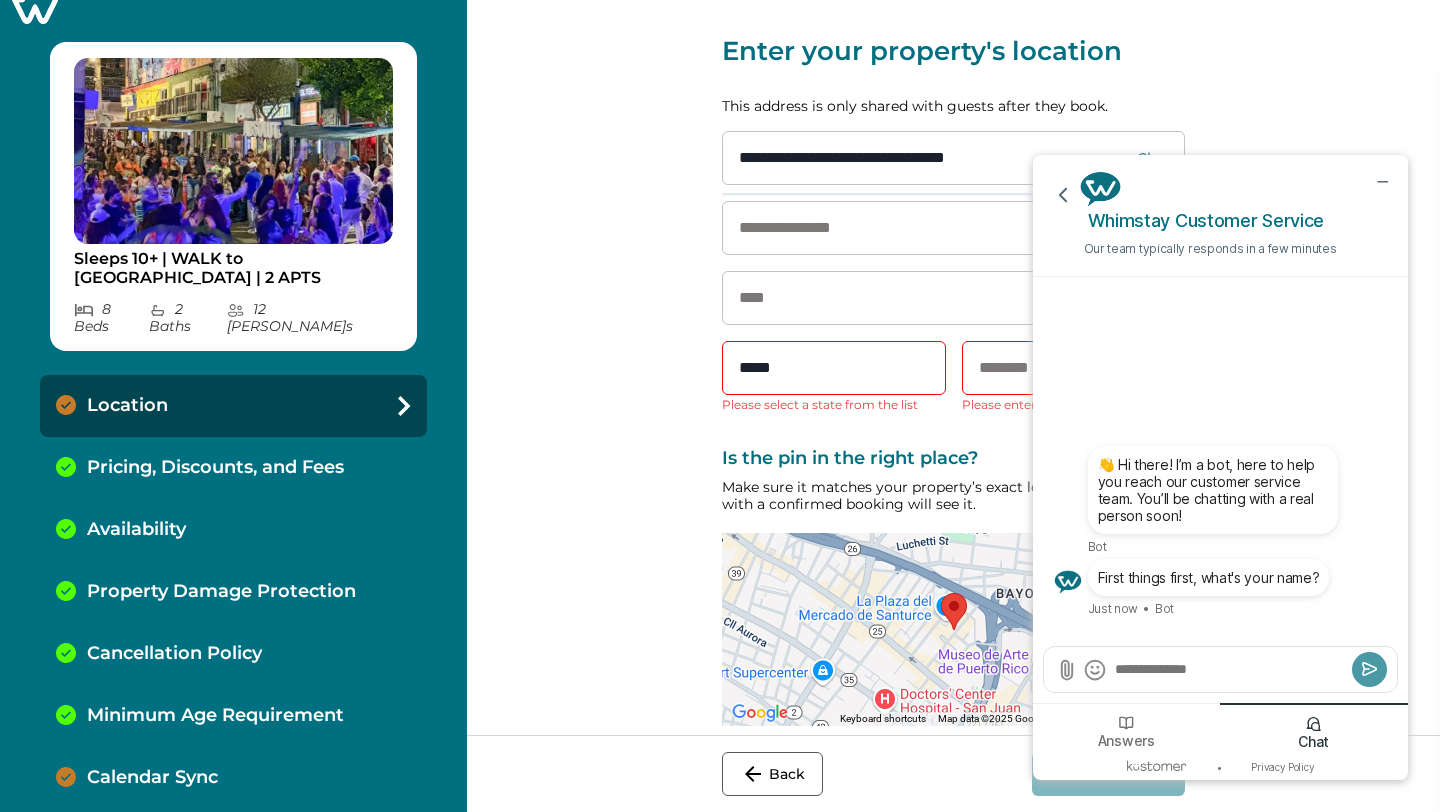 click at bounding box center (1230, 669) 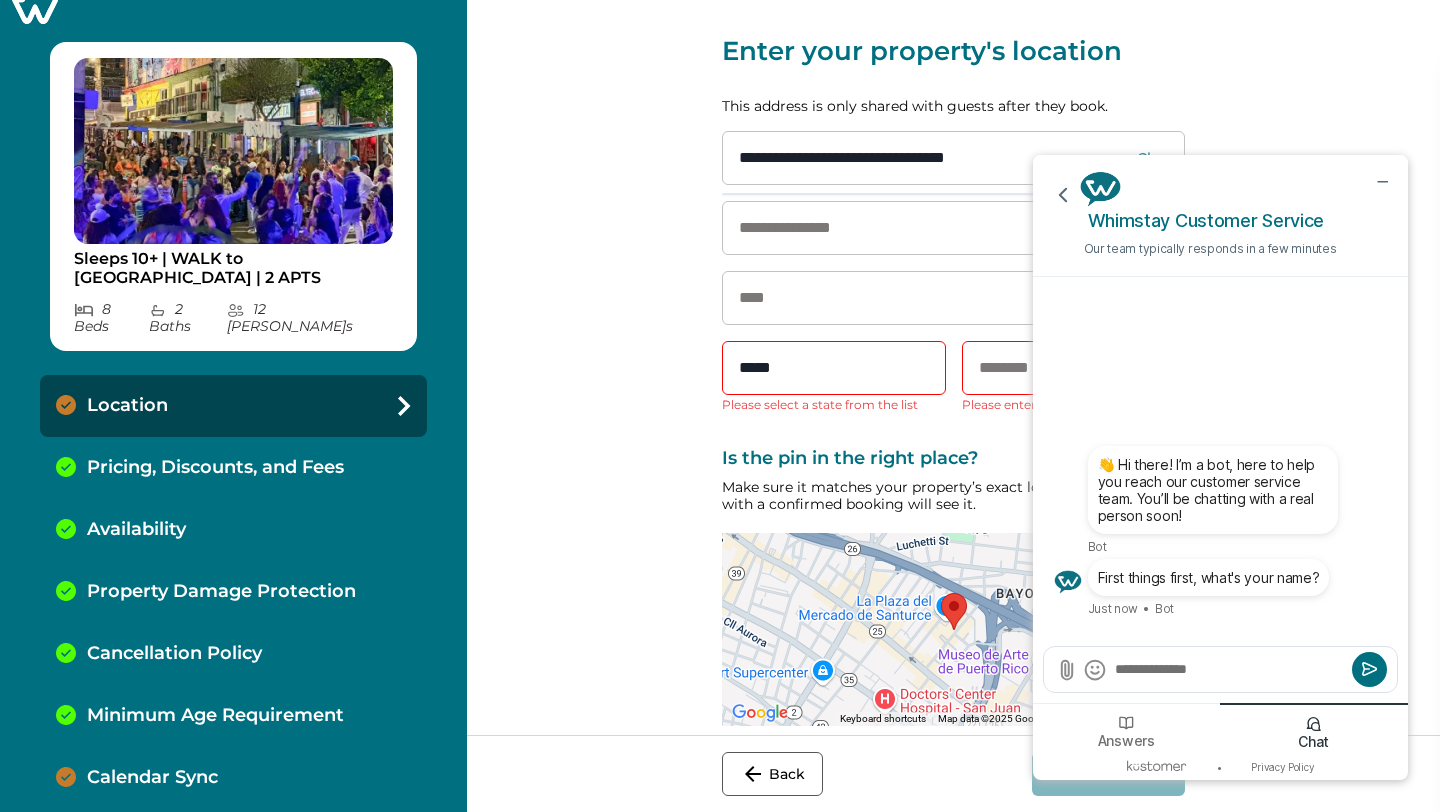 type on "**********" 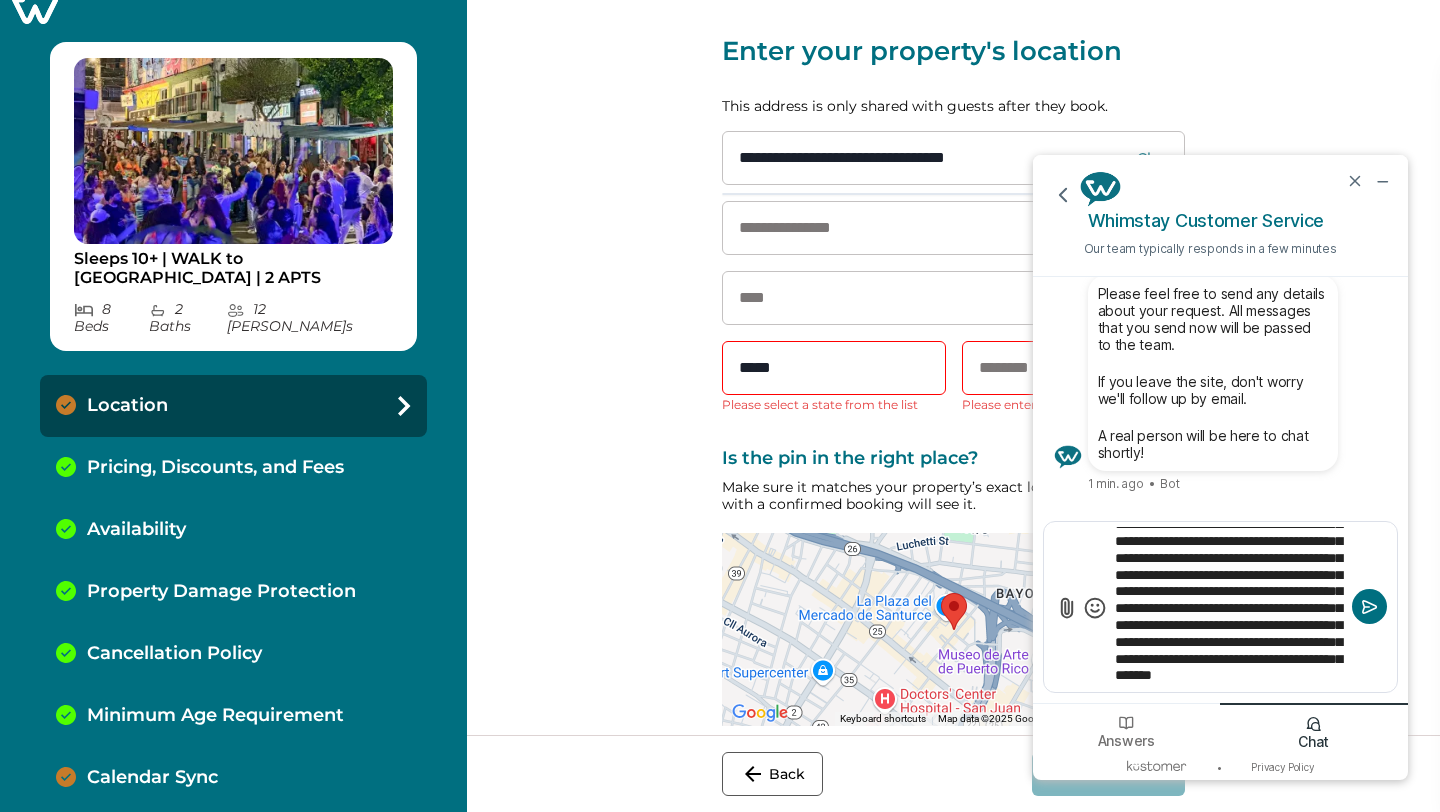 scroll, scrollTop: 94, scrollLeft: 0, axis: vertical 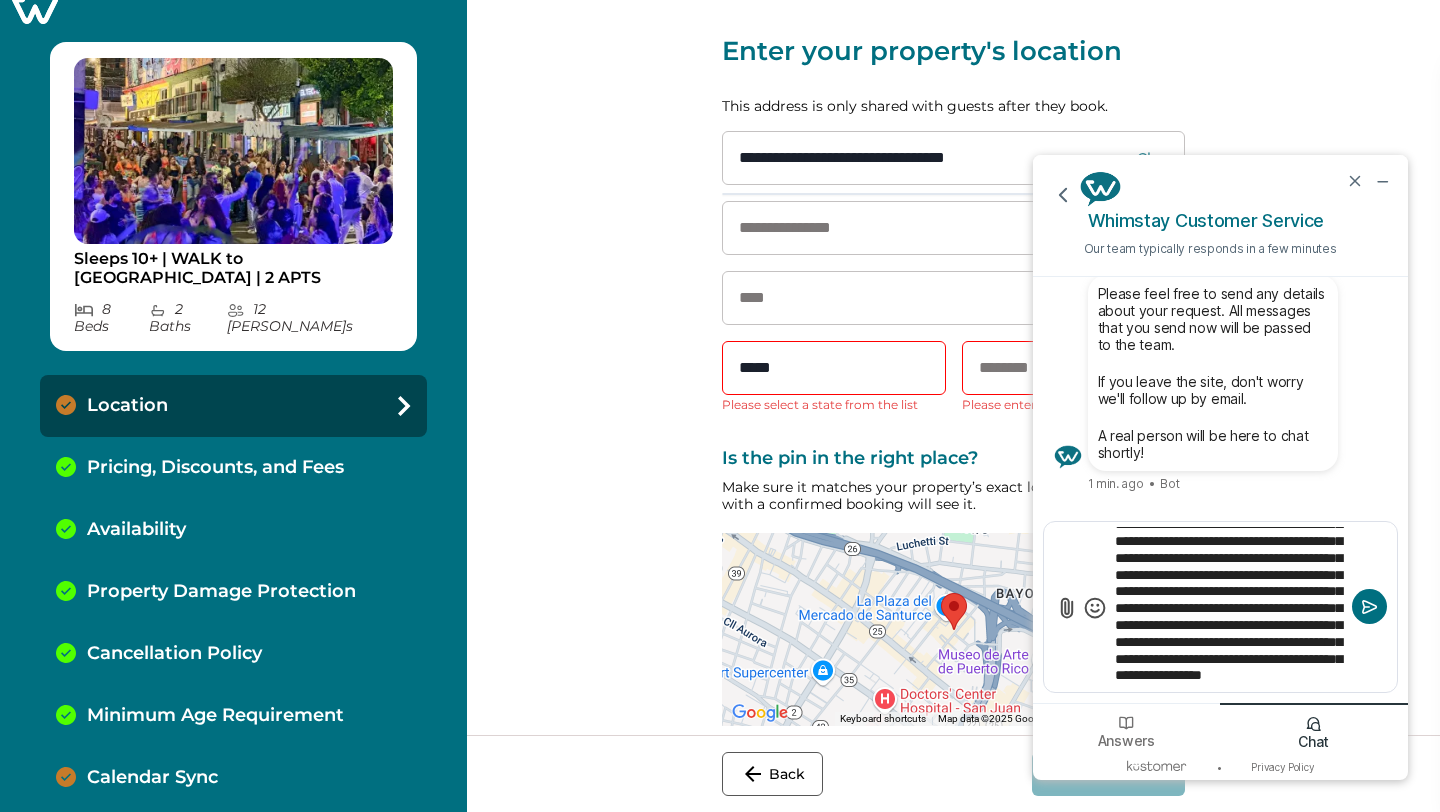 type on "**********" 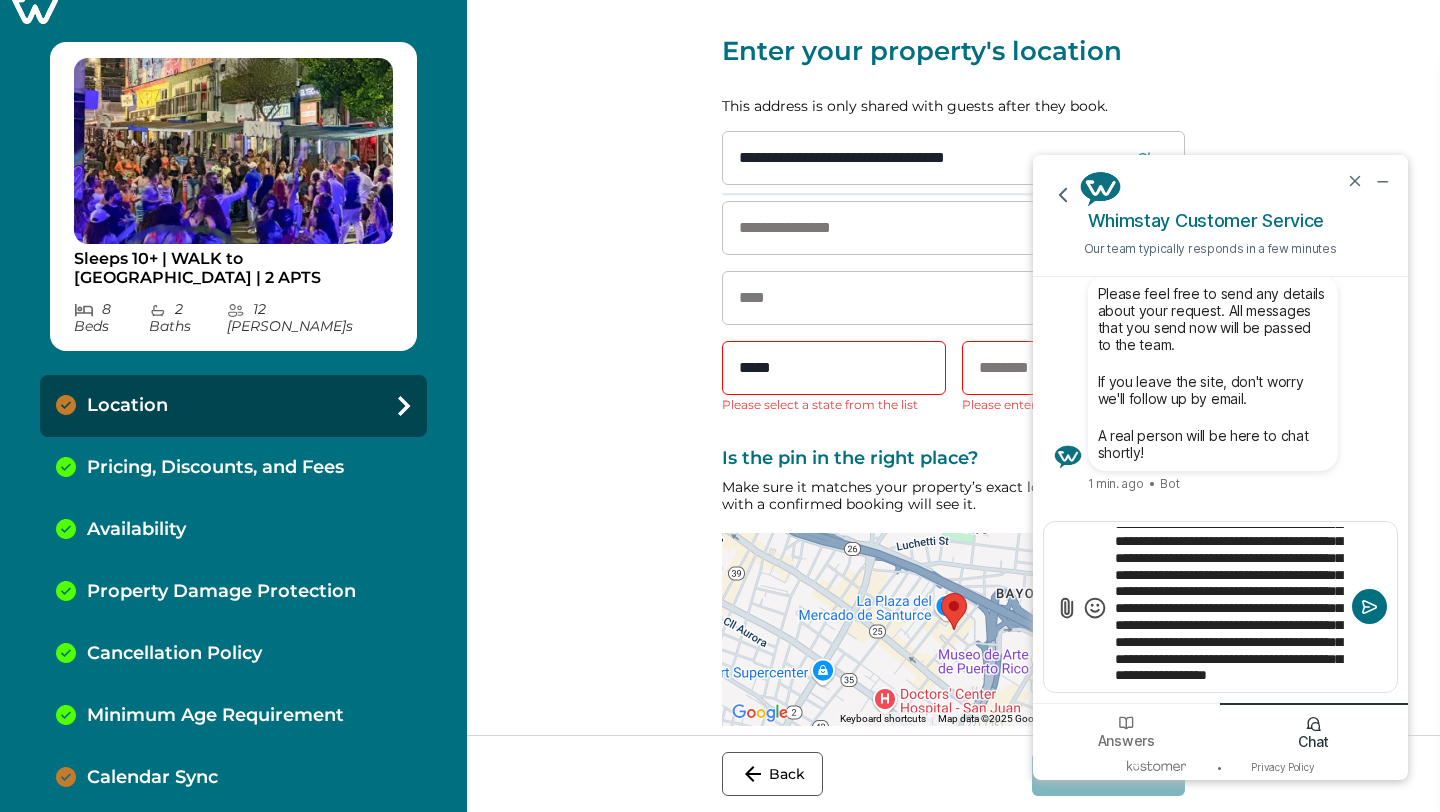 type 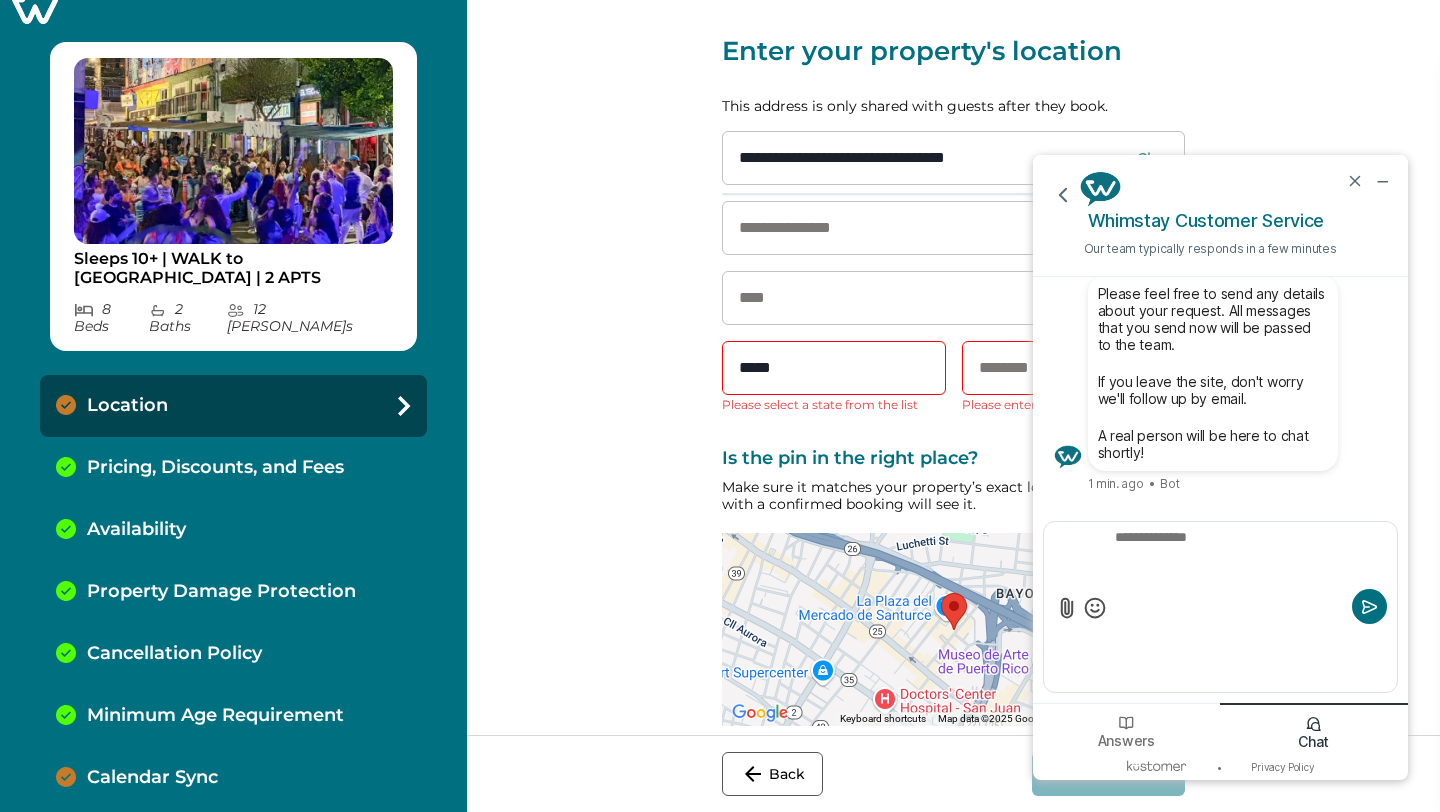 scroll, scrollTop: 0, scrollLeft: 0, axis: both 